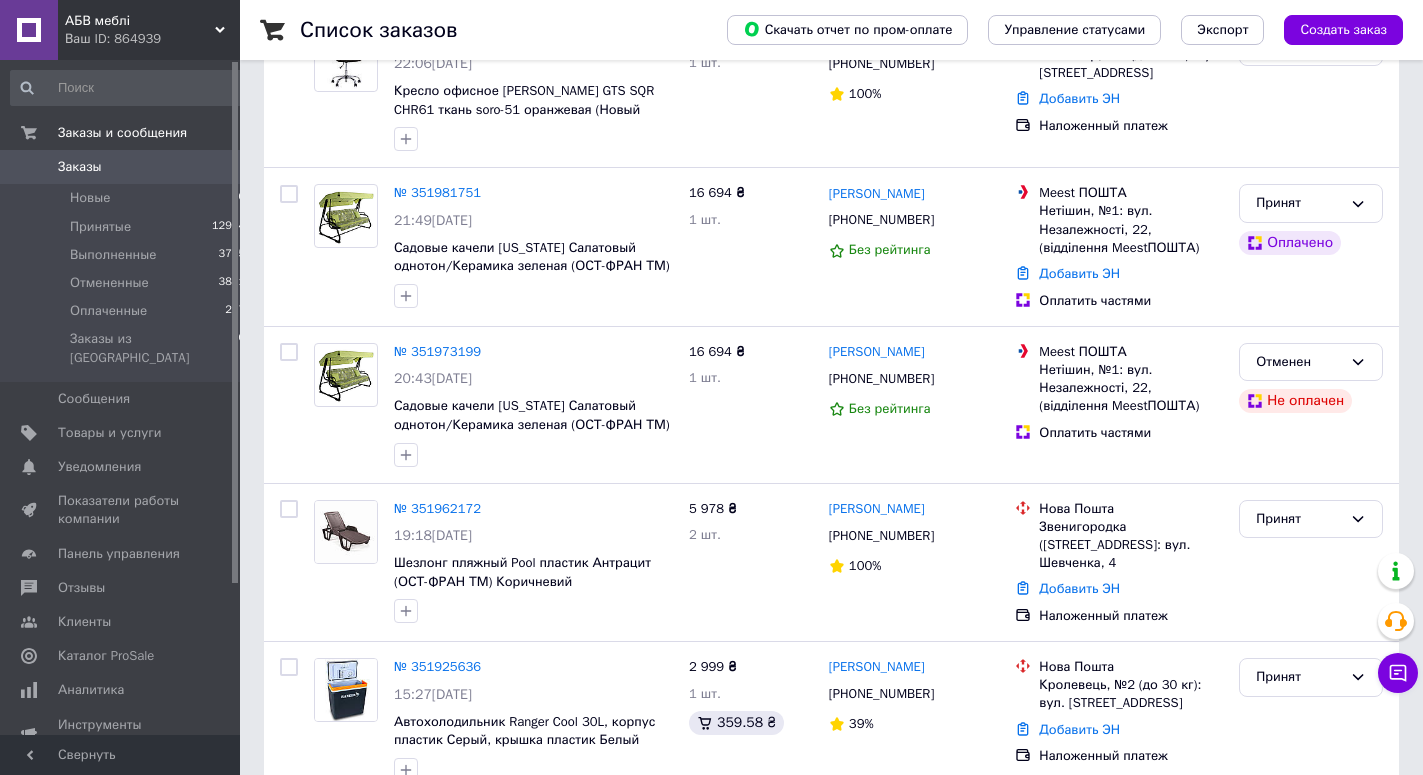scroll, scrollTop: 204, scrollLeft: 0, axis: vertical 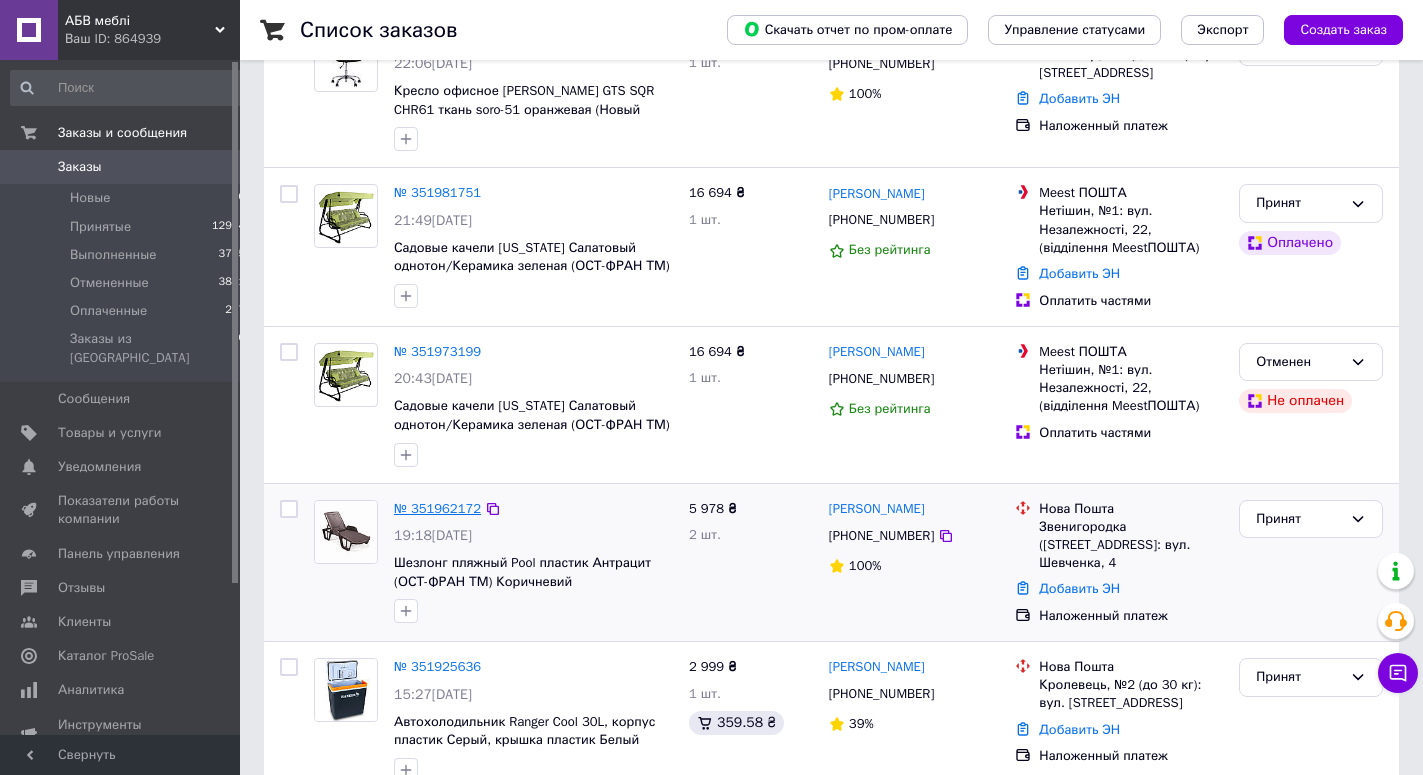 click on "№ 351962172" at bounding box center (437, 508) 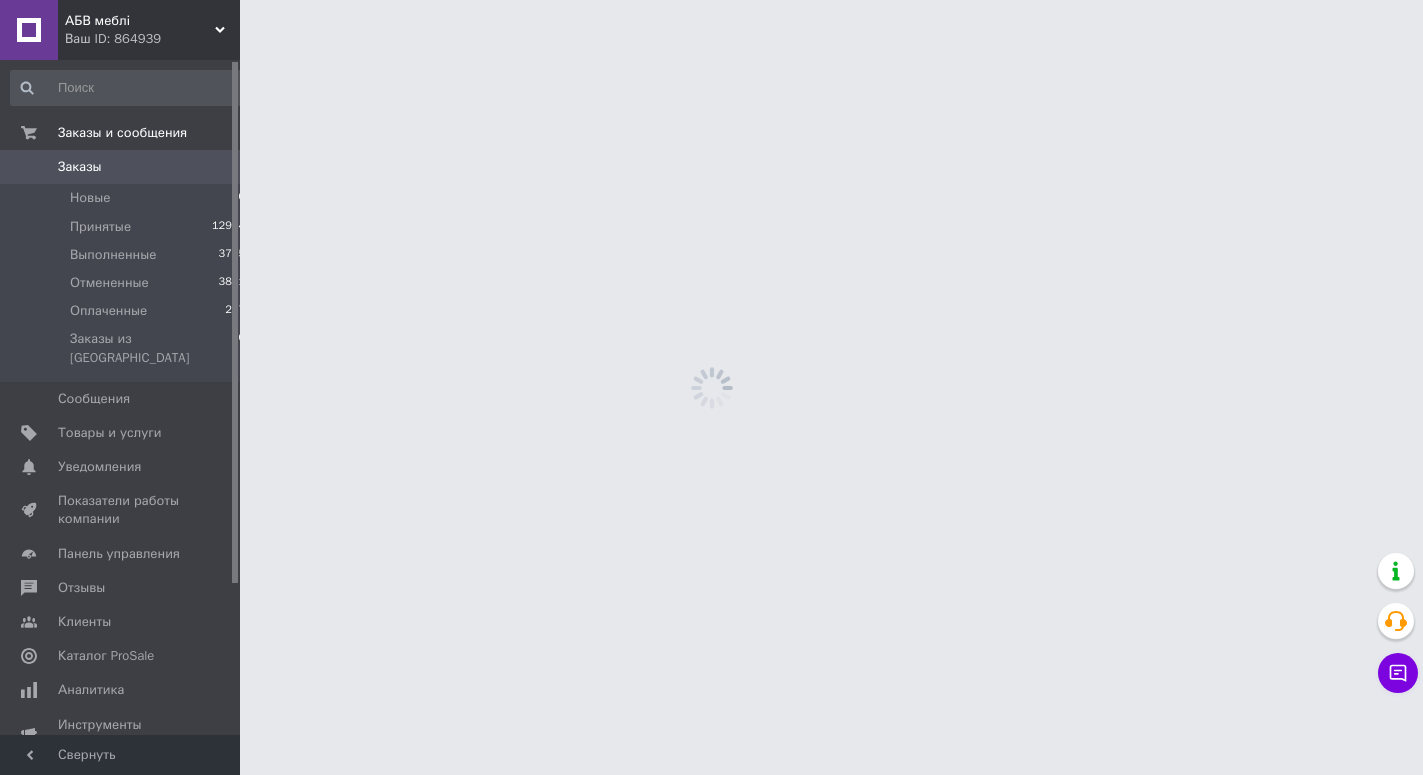 scroll, scrollTop: 0, scrollLeft: 0, axis: both 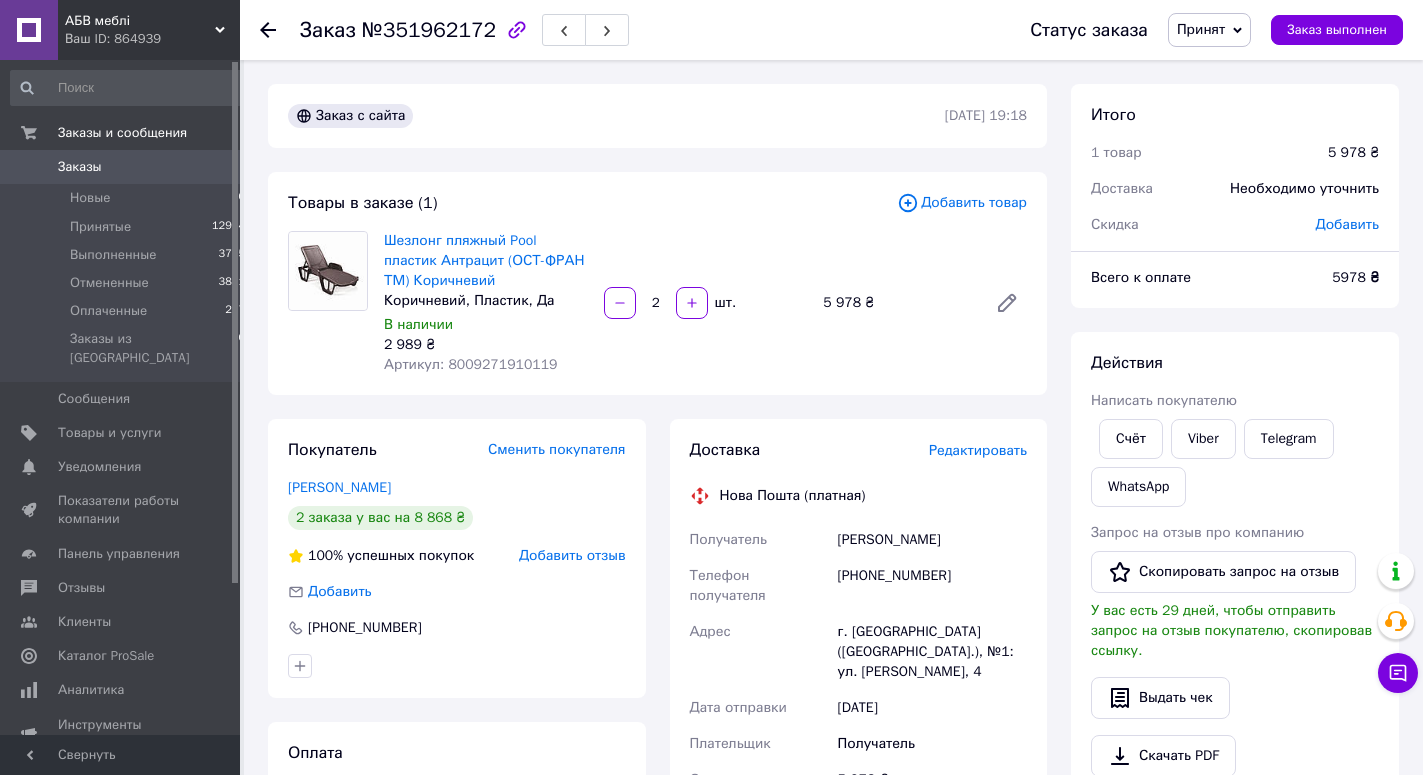 click on "№351962172" at bounding box center [429, 30] 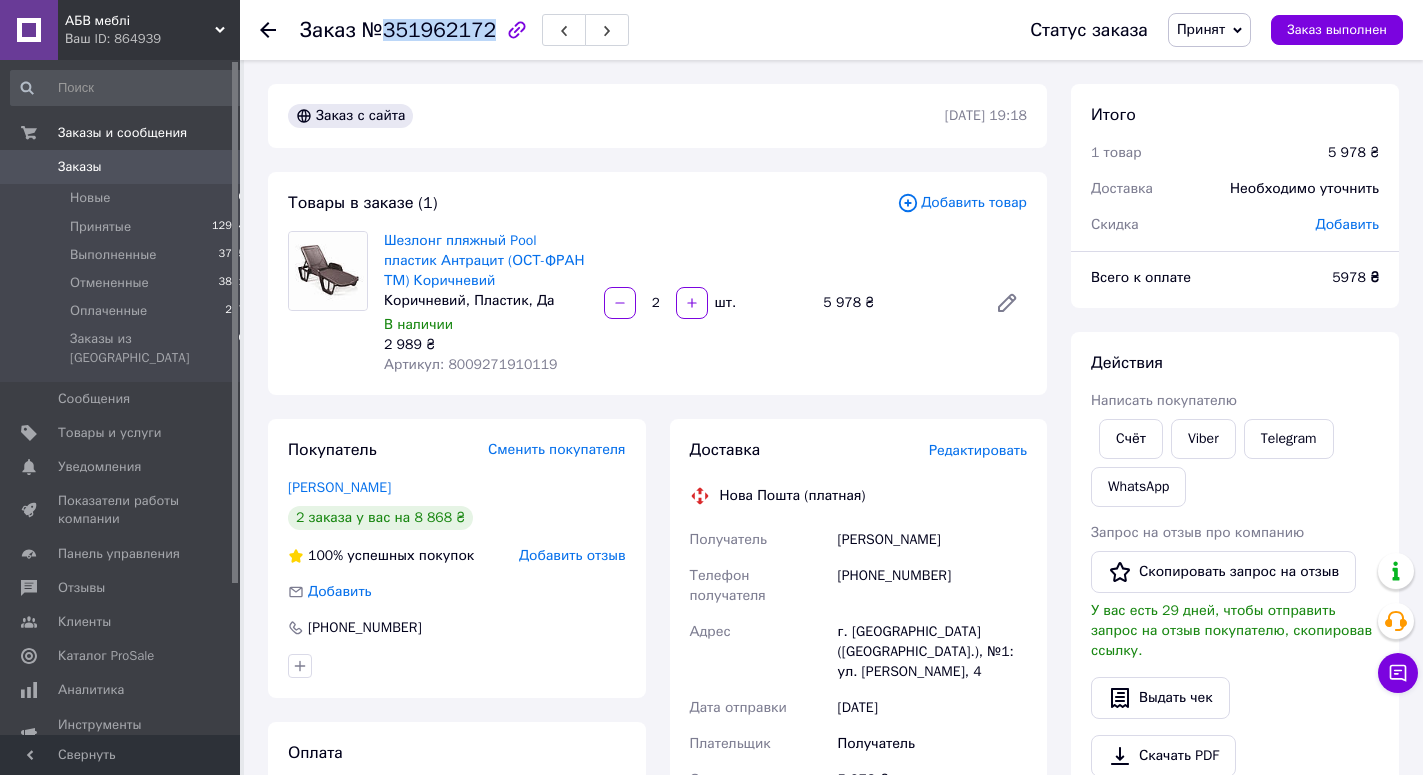 click on "№351962172" at bounding box center [429, 30] 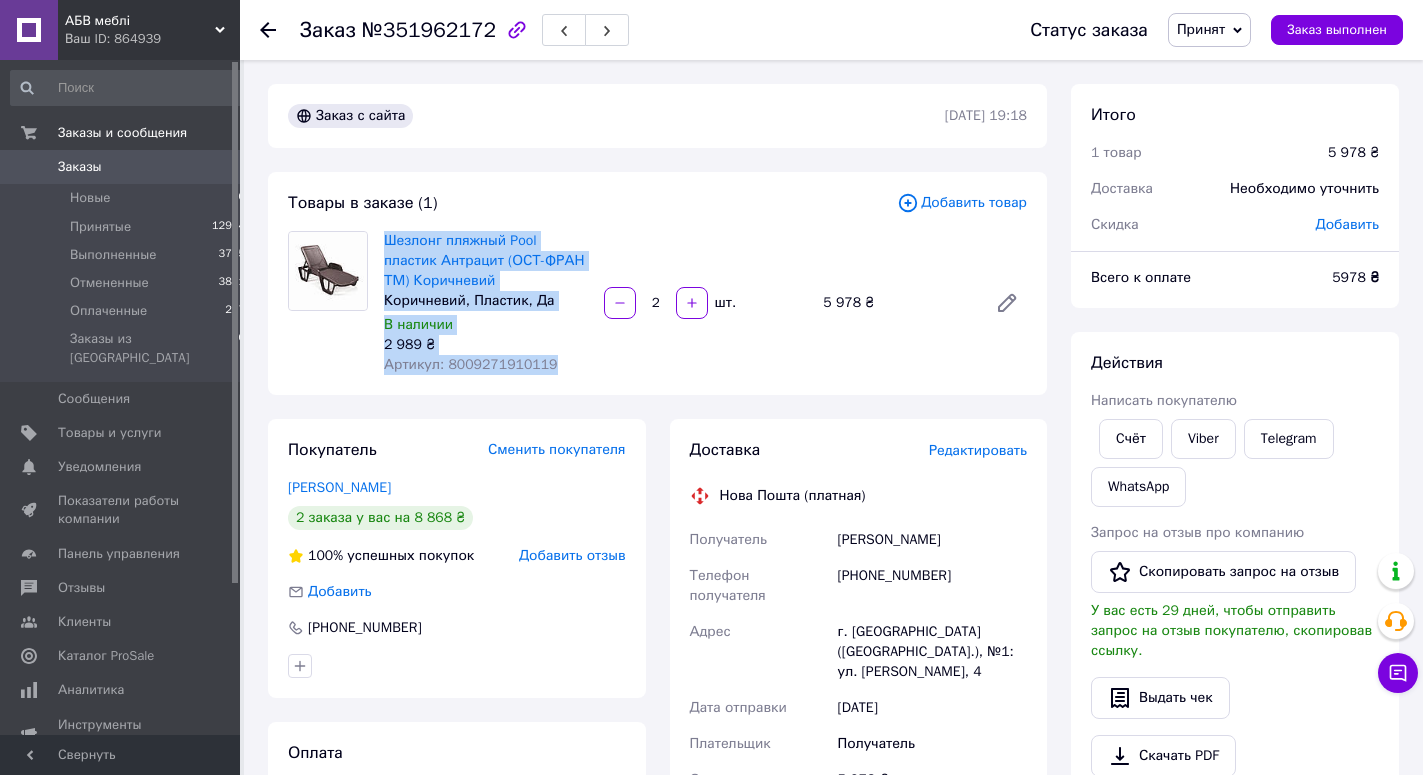 drag, startPoint x: 571, startPoint y: 370, endPoint x: 379, endPoint y: 241, distance: 231.31148 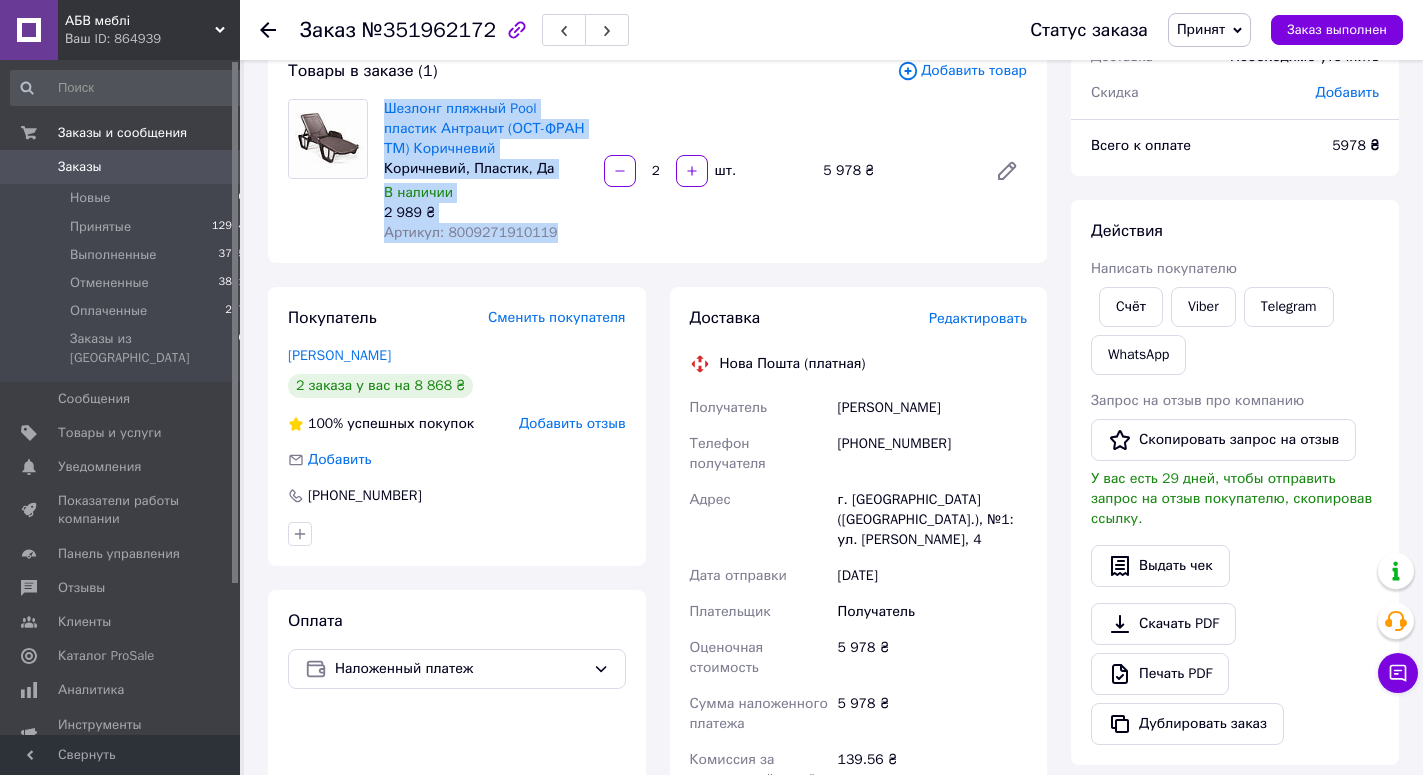 scroll, scrollTop: 204, scrollLeft: 0, axis: vertical 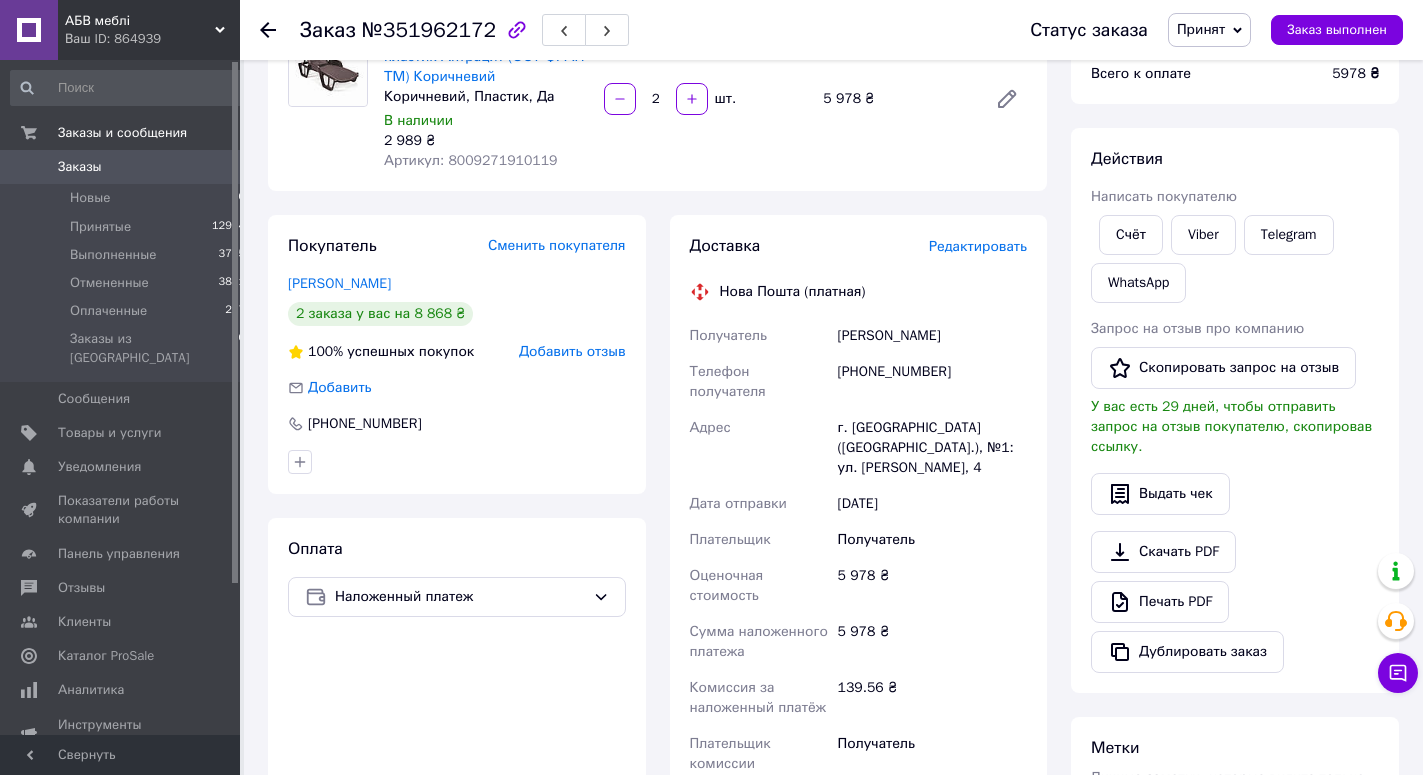 click on "[PERSON_NAME]" at bounding box center [932, 336] 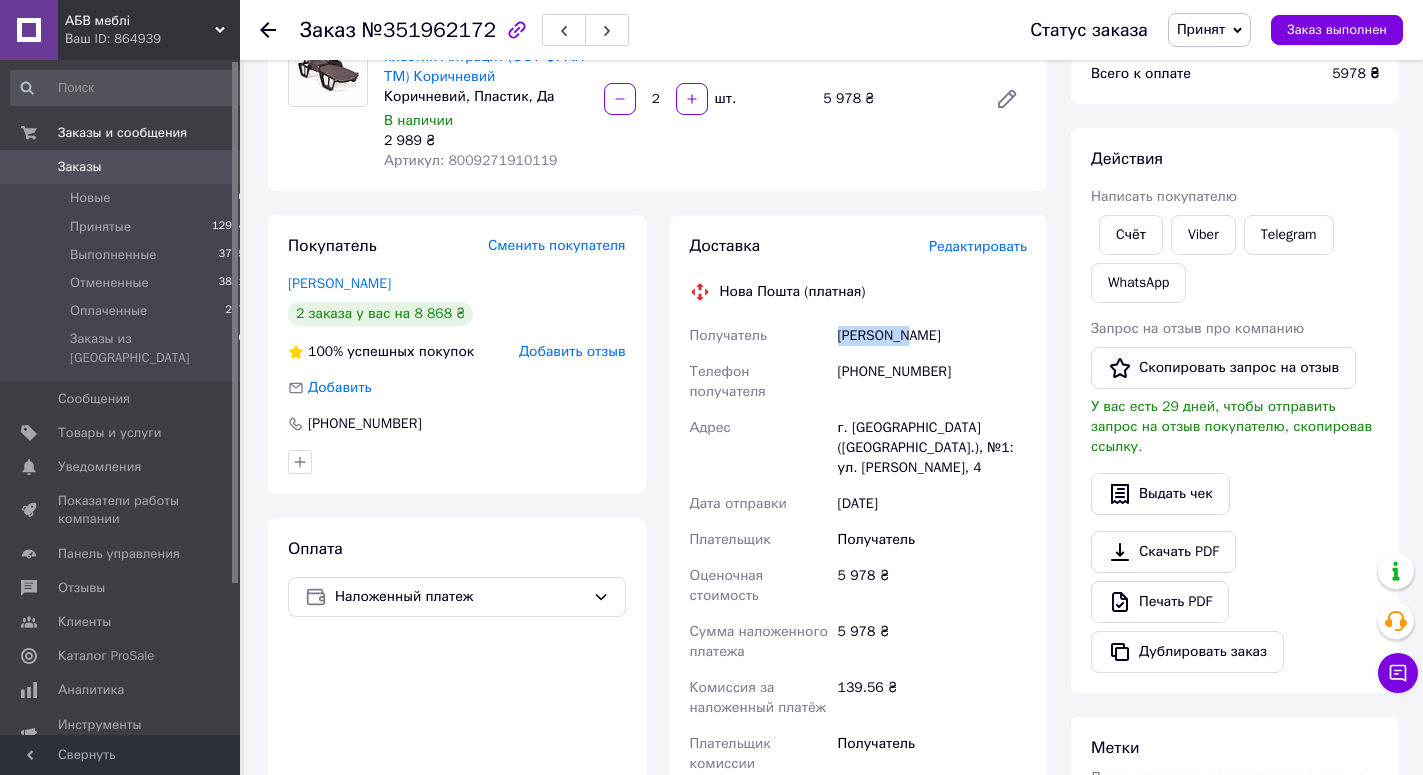 click on "[PERSON_NAME]" at bounding box center (932, 336) 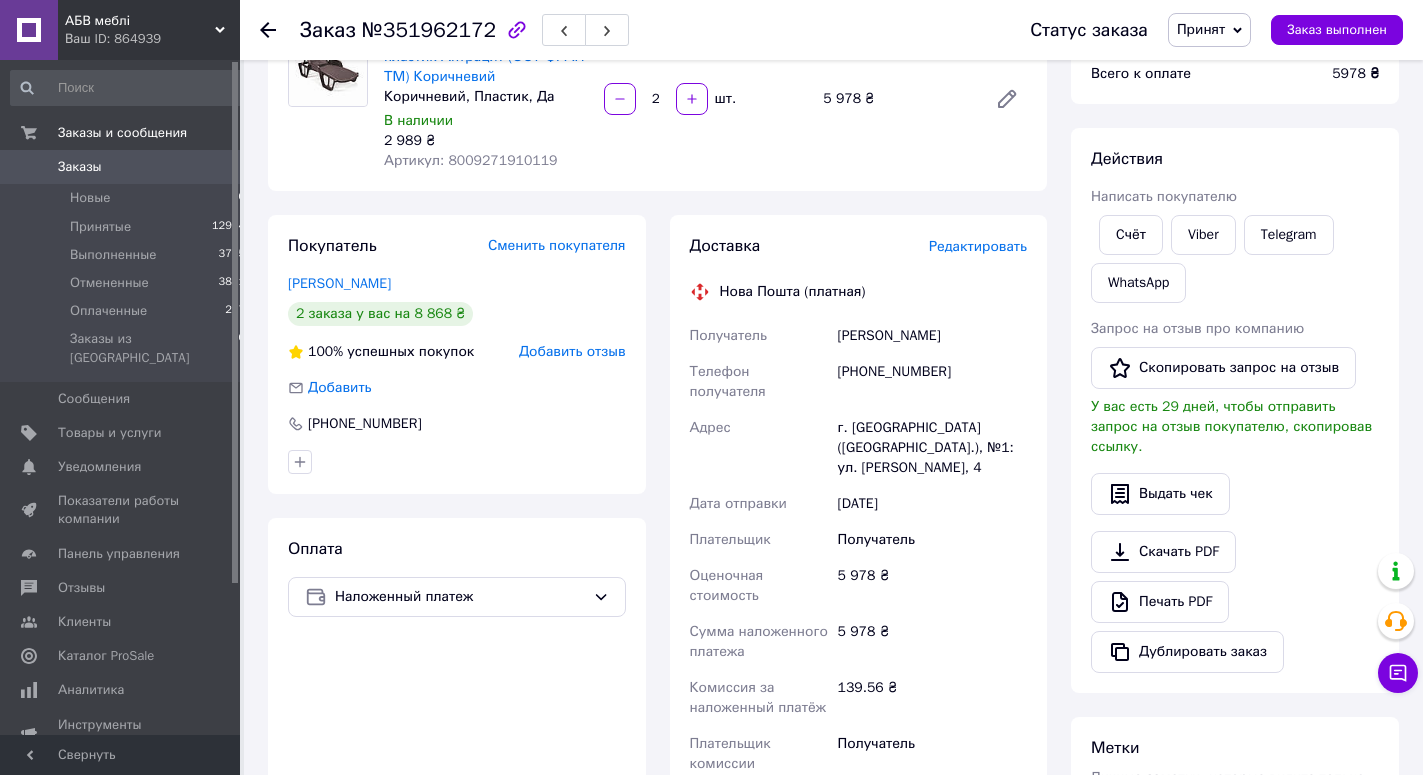 click on "[PERSON_NAME]" at bounding box center [932, 336] 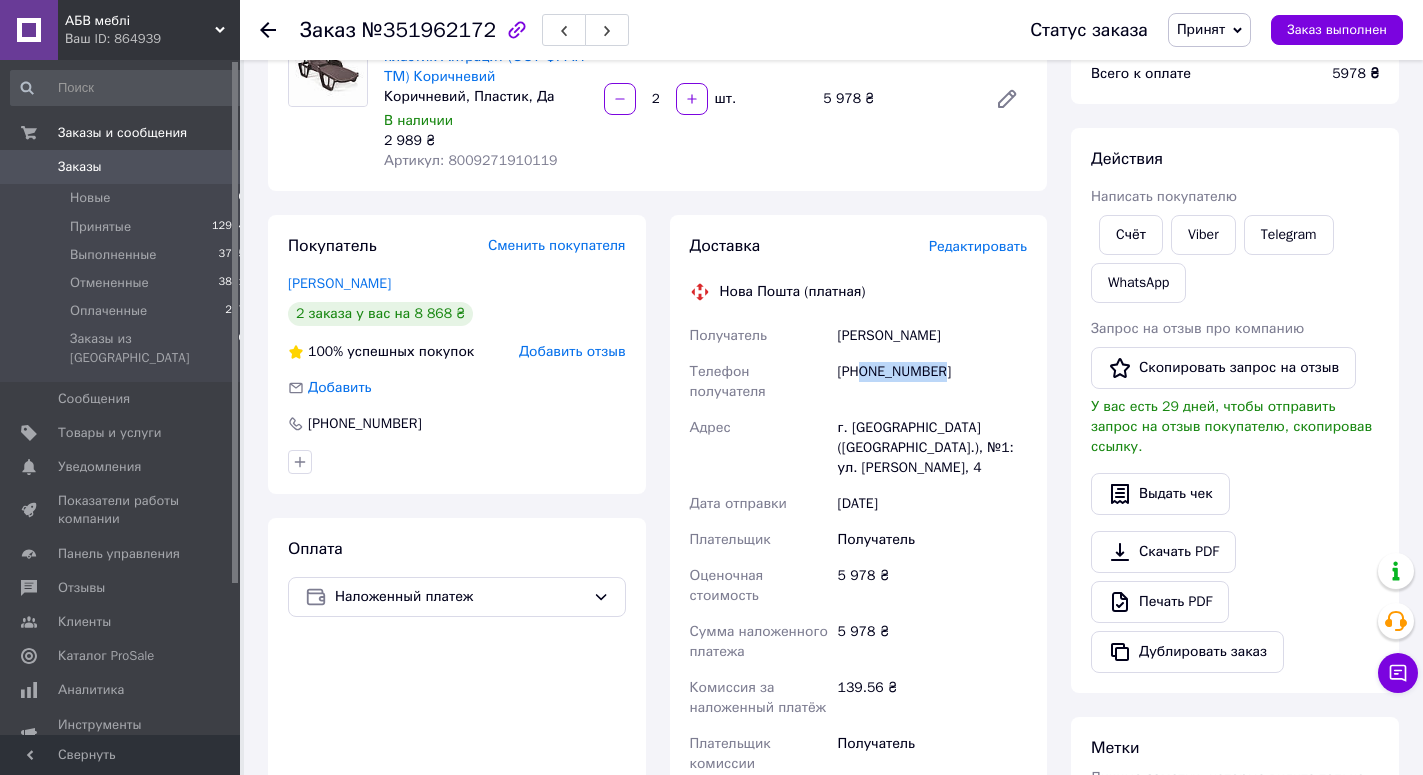 drag, startPoint x: 865, startPoint y: 371, endPoint x: 950, endPoint y: 374, distance: 85.052925 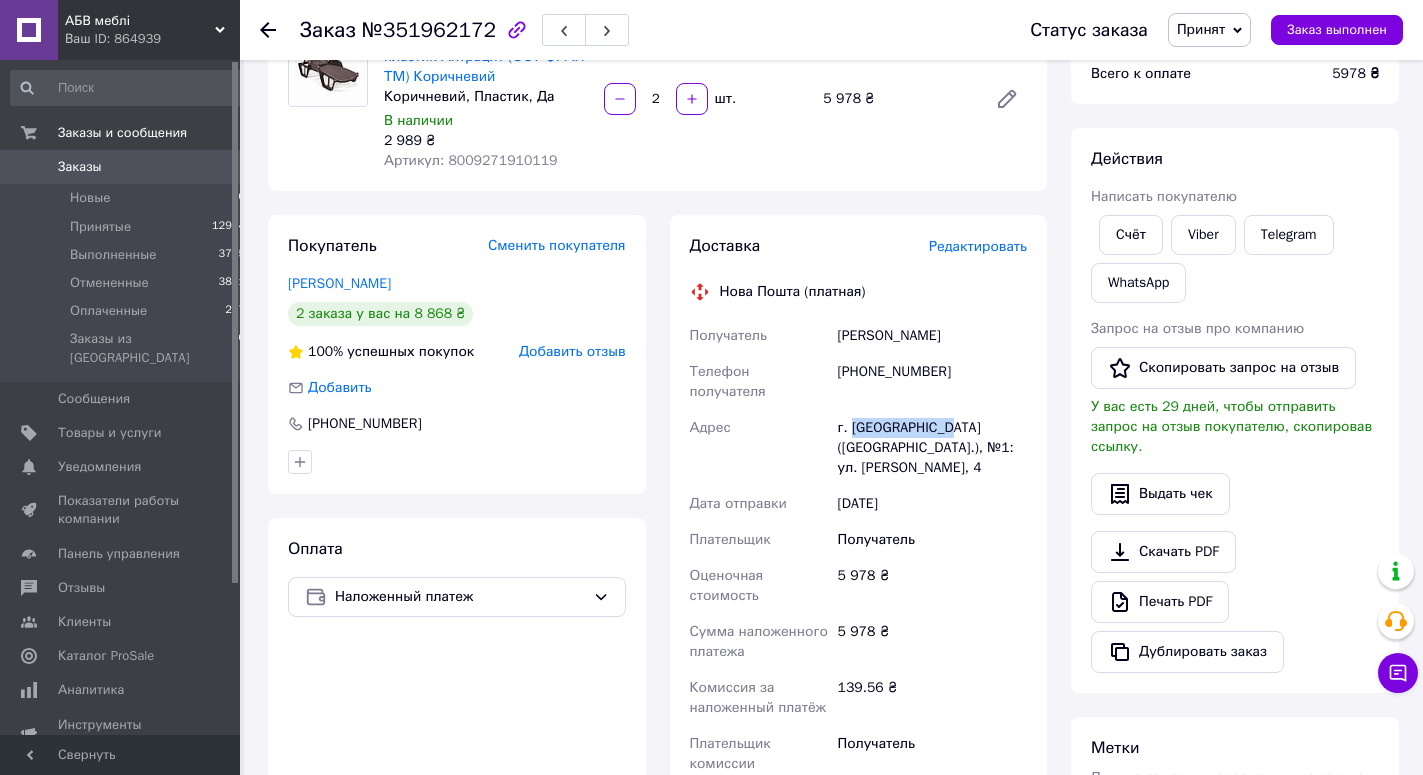 click on "г. [GEOGRAPHIC_DATA] ([GEOGRAPHIC_DATA].), №1: ул. [PERSON_NAME], 4" at bounding box center [932, 448] 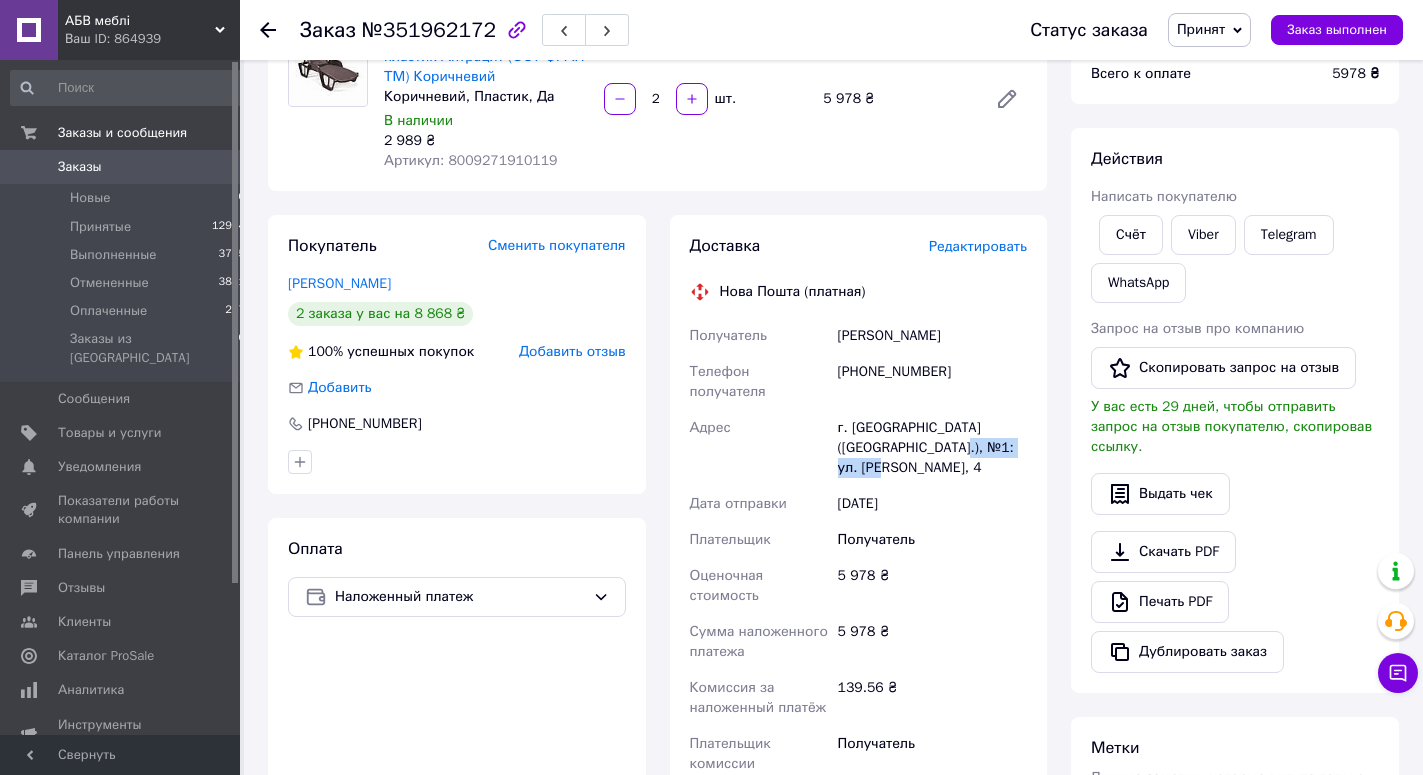 drag, startPoint x: 906, startPoint y: 430, endPoint x: 1025, endPoint y: 432, distance: 119.01681 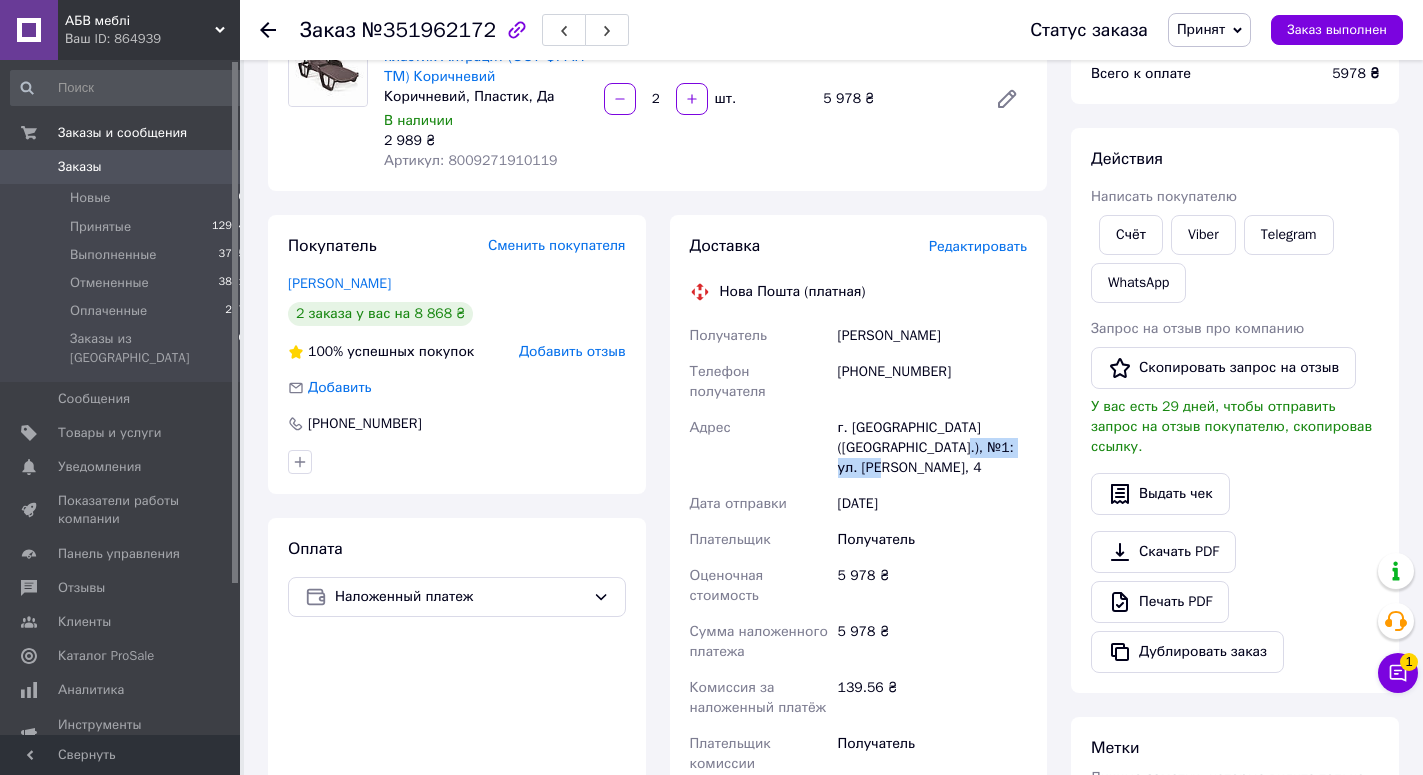 scroll, scrollTop: 0, scrollLeft: 0, axis: both 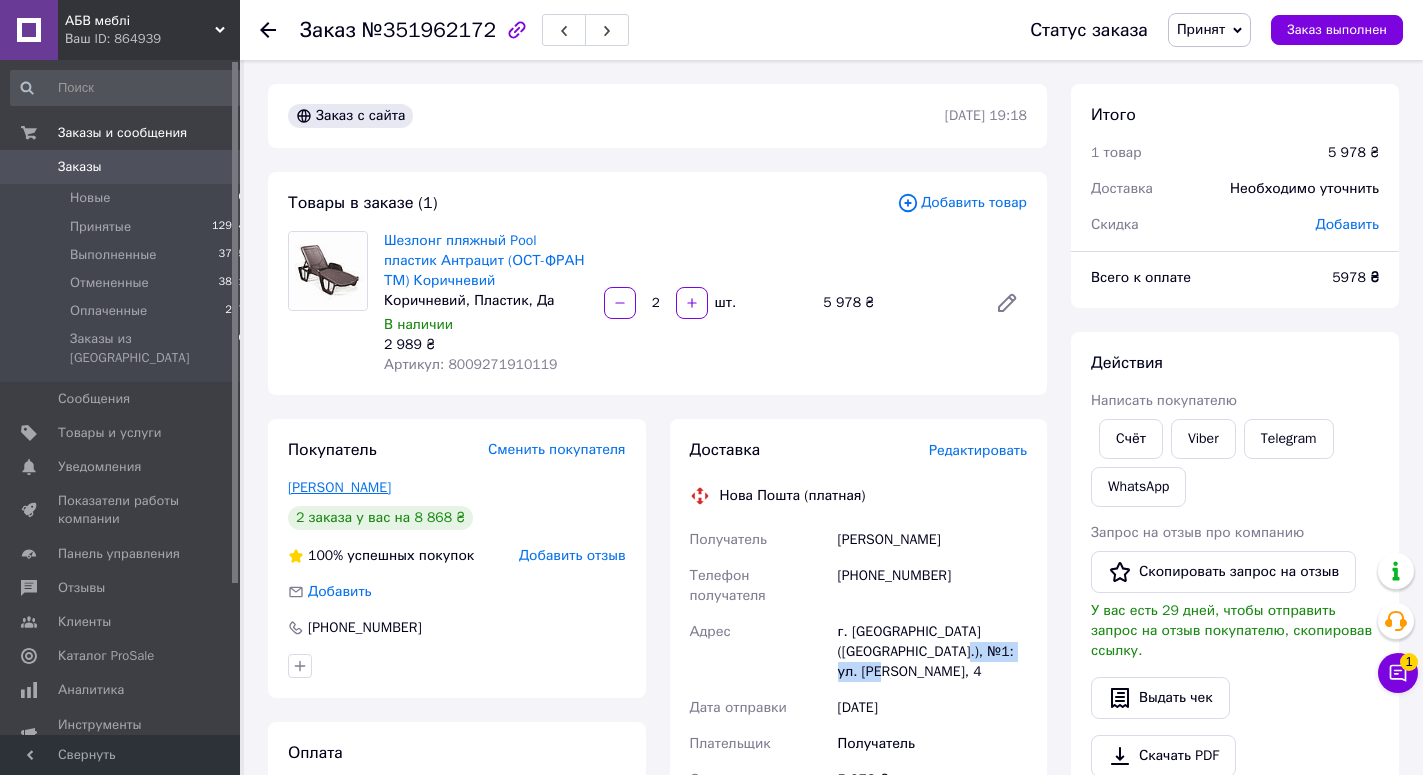 click on "[PERSON_NAME]" at bounding box center [339, 487] 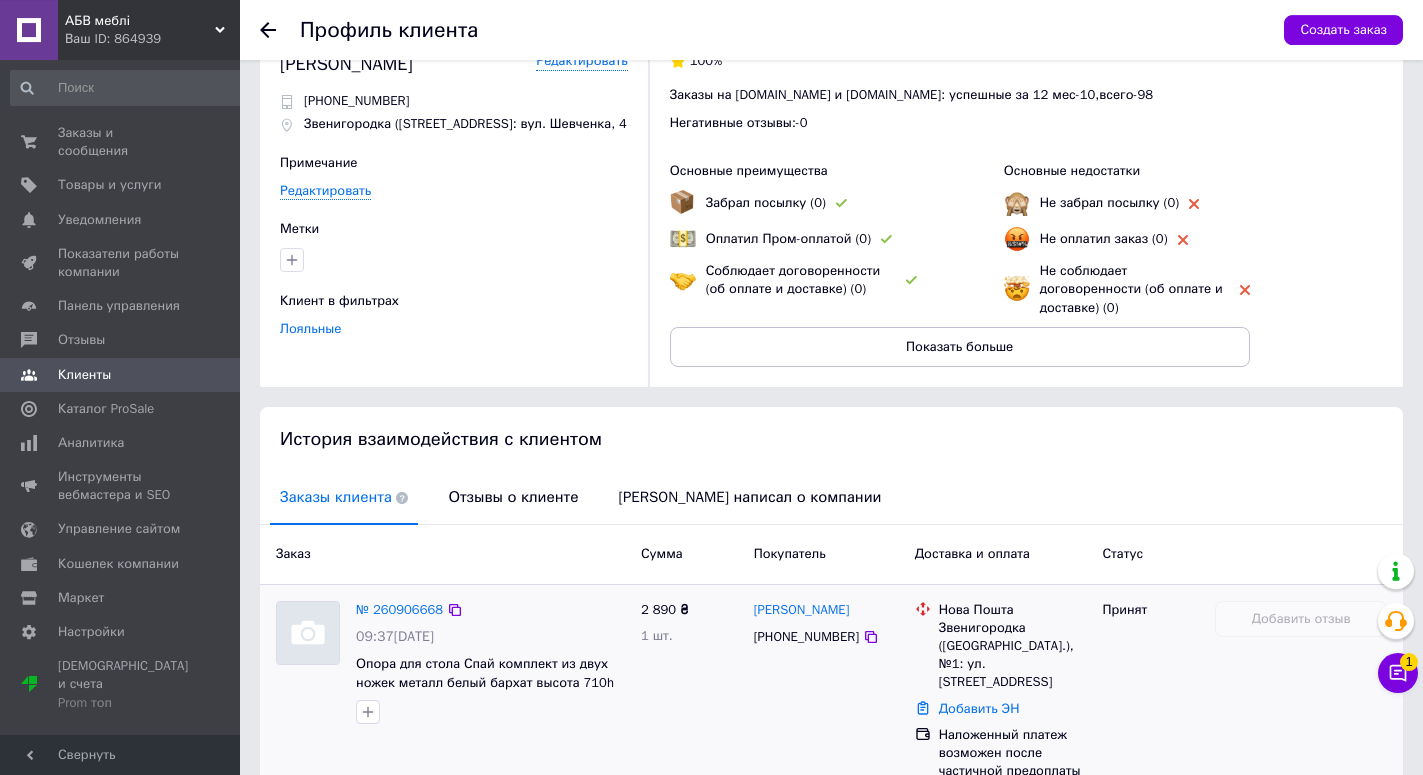scroll, scrollTop: 0, scrollLeft: 0, axis: both 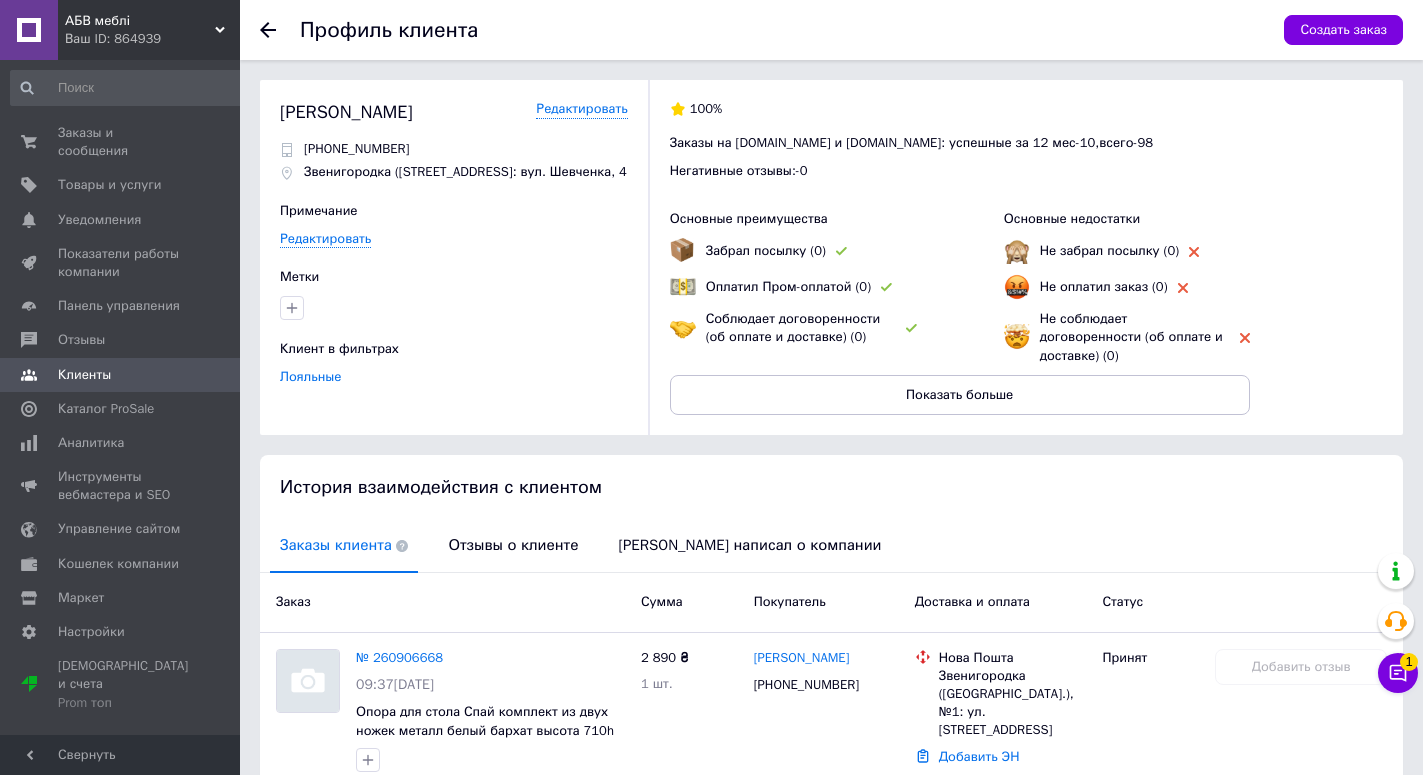 click 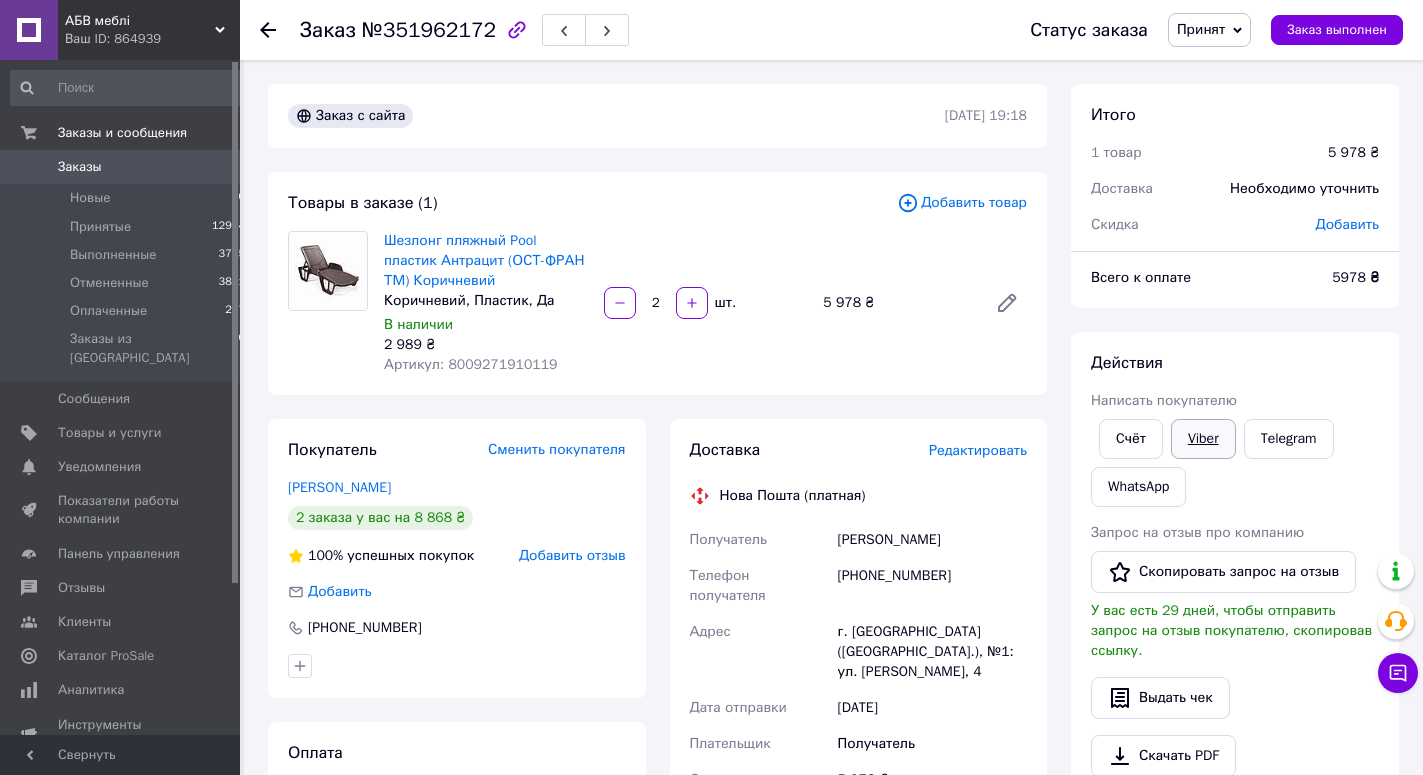 click on "Viber" at bounding box center [1203, 439] 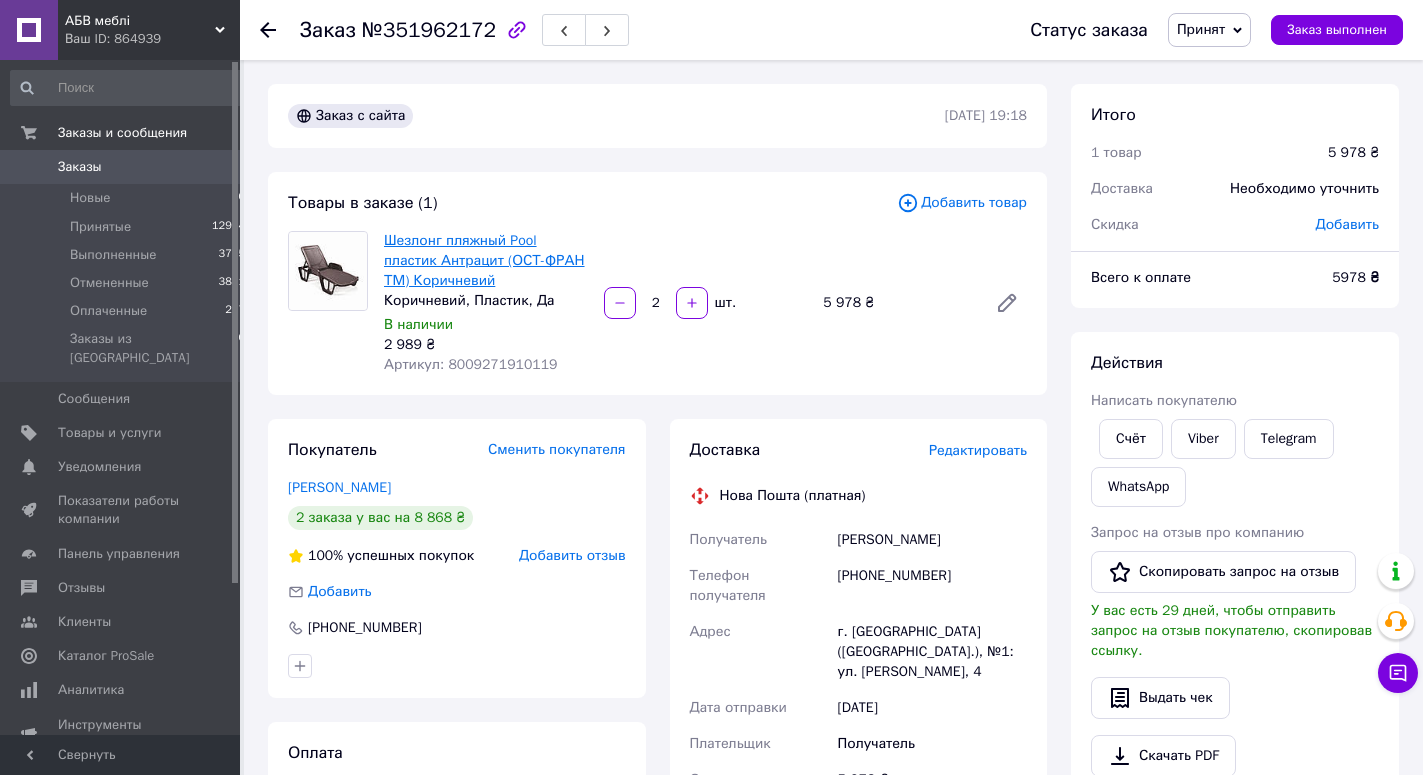 click on "Шезлонг пляжный Pool пластик Антрацит (ОСТ-ФРАН ТМ) Коричневий" at bounding box center (484, 260) 